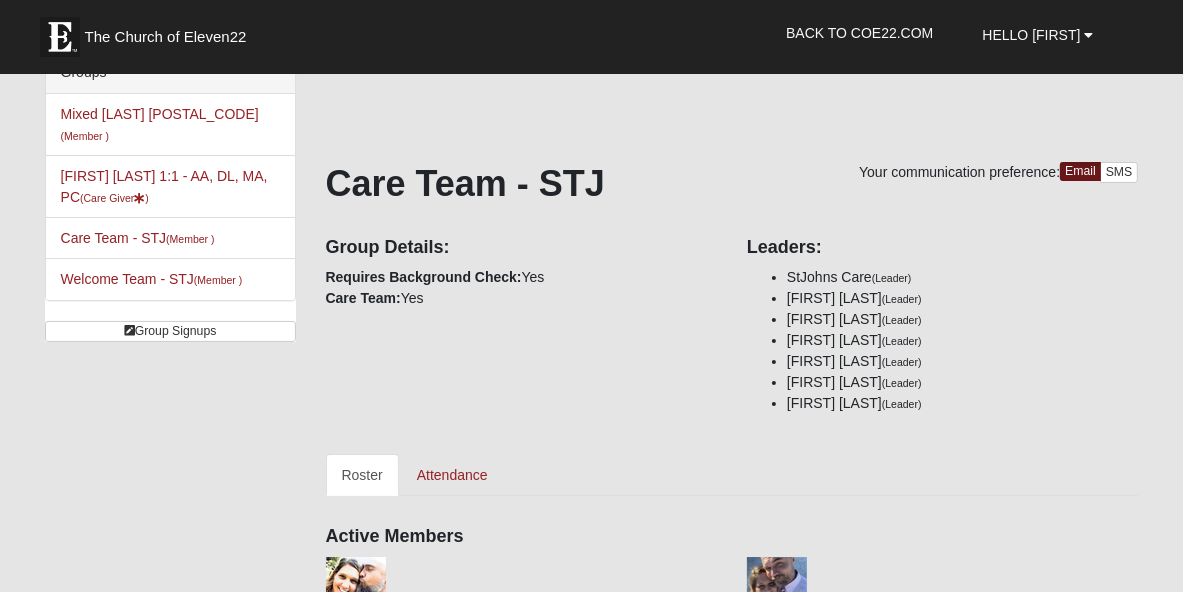 scroll, scrollTop: 0, scrollLeft: 0, axis: both 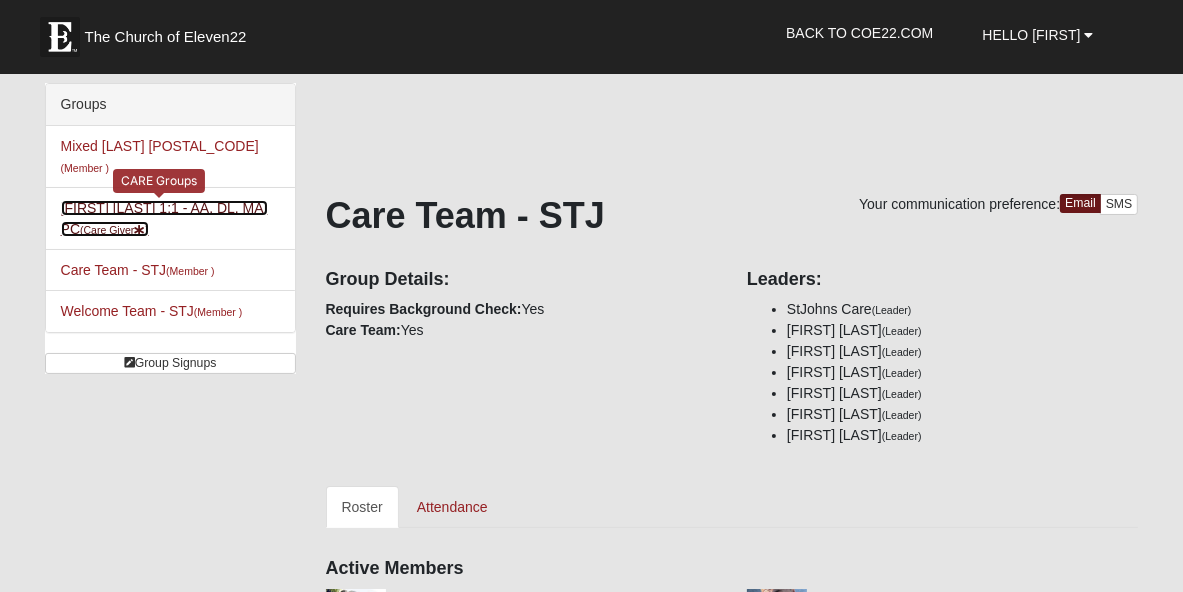 click on "[FIRST] [LAST] 1:1 - AA, DL, MA, PC (Care Giver )" at bounding box center (164, 218) 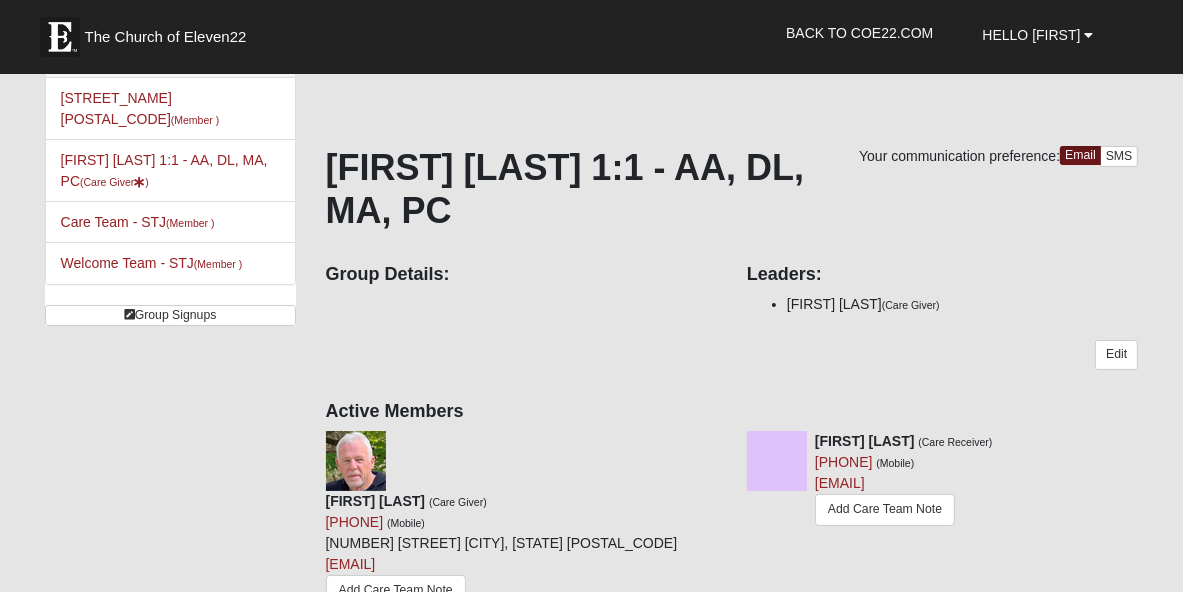 scroll, scrollTop: 0, scrollLeft: 0, axis: both 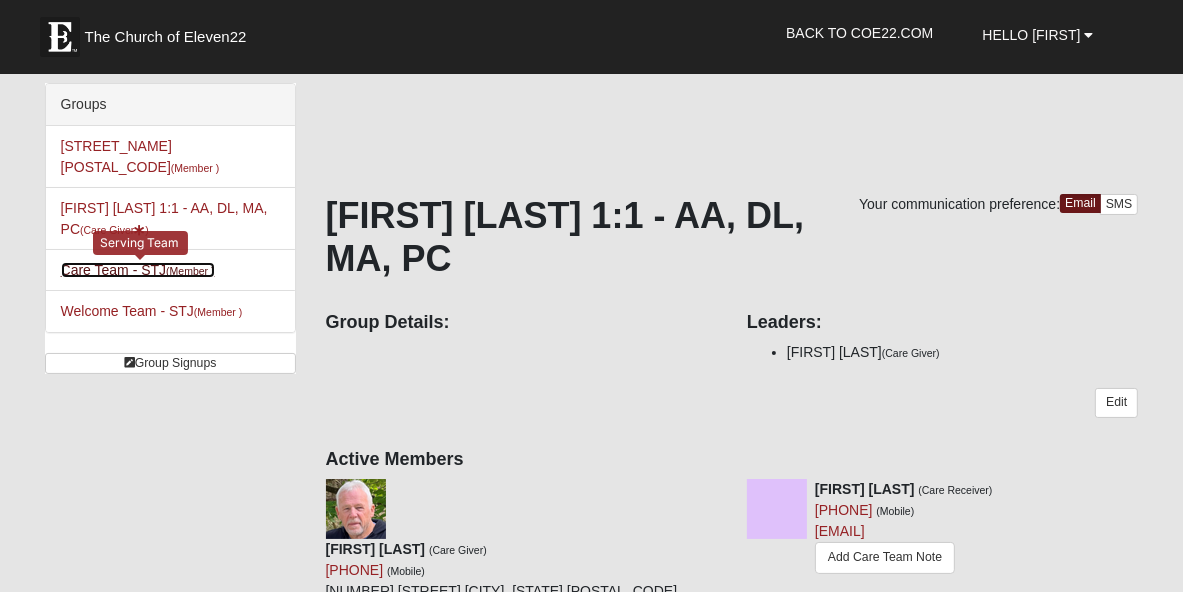 click on "Care Team - STJ  (Member        )" at bounding box center (138, 270) 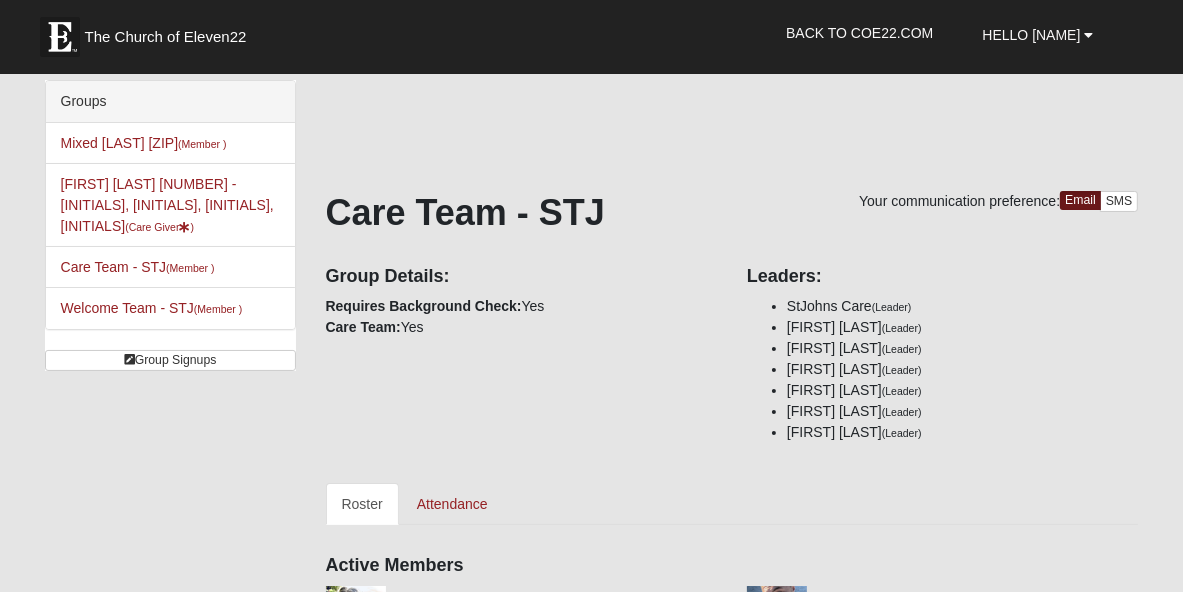 scroll, scrollTop: 0, scrollLeft: 0, axis: both 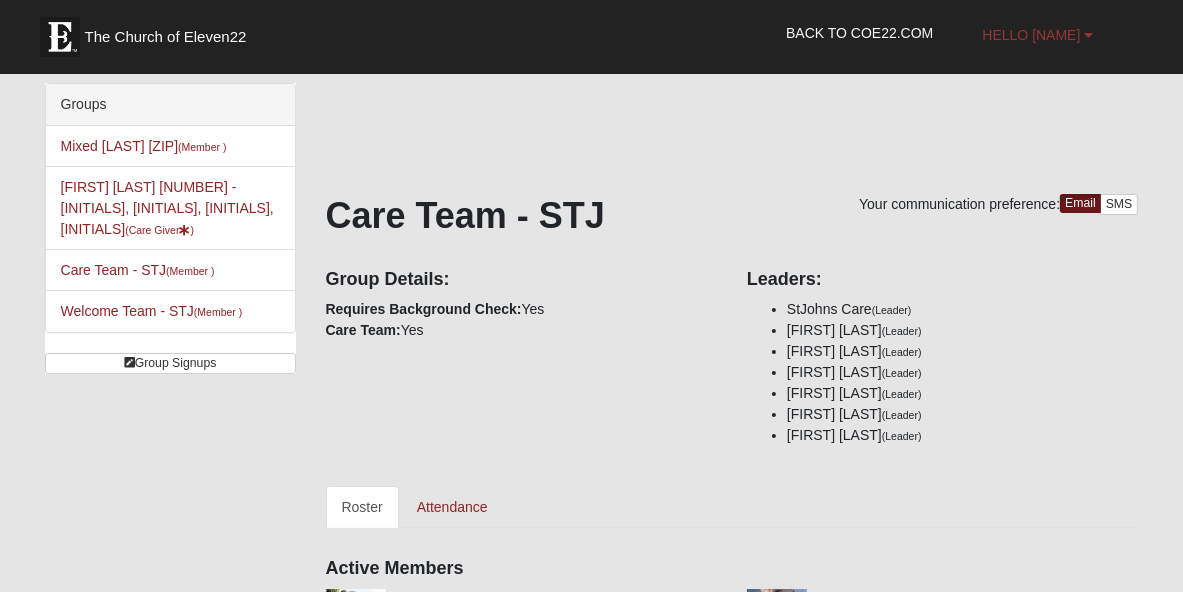 click on "Hello [FIRST]" at bounding box center (1032, 35) 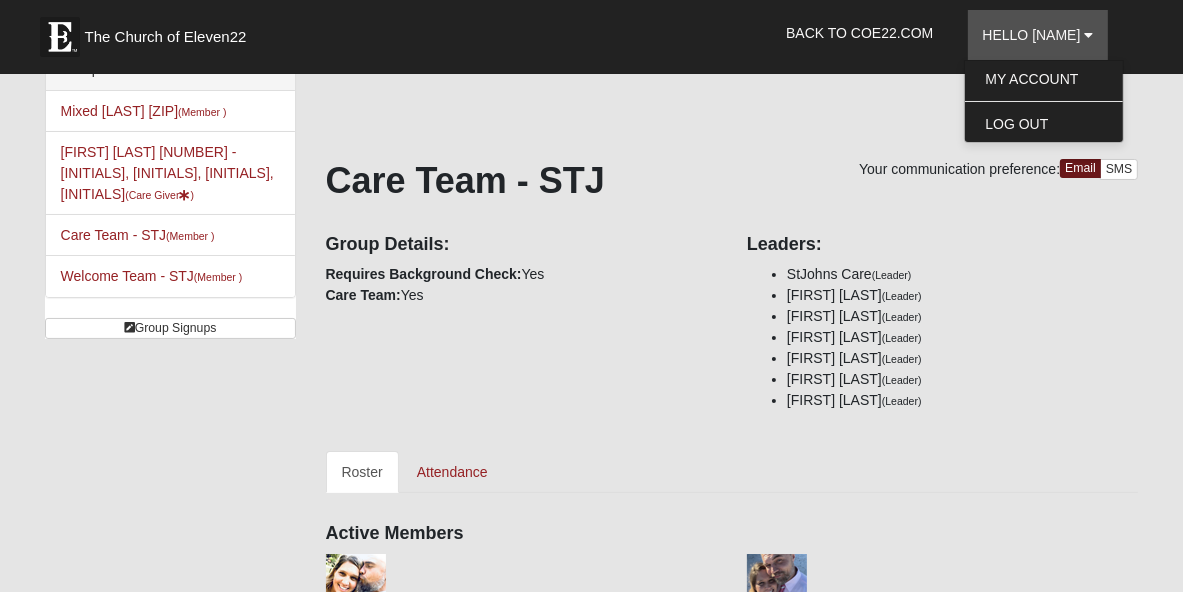 scroll, scrollTop: 0, scrollLeft: 0, axis: both 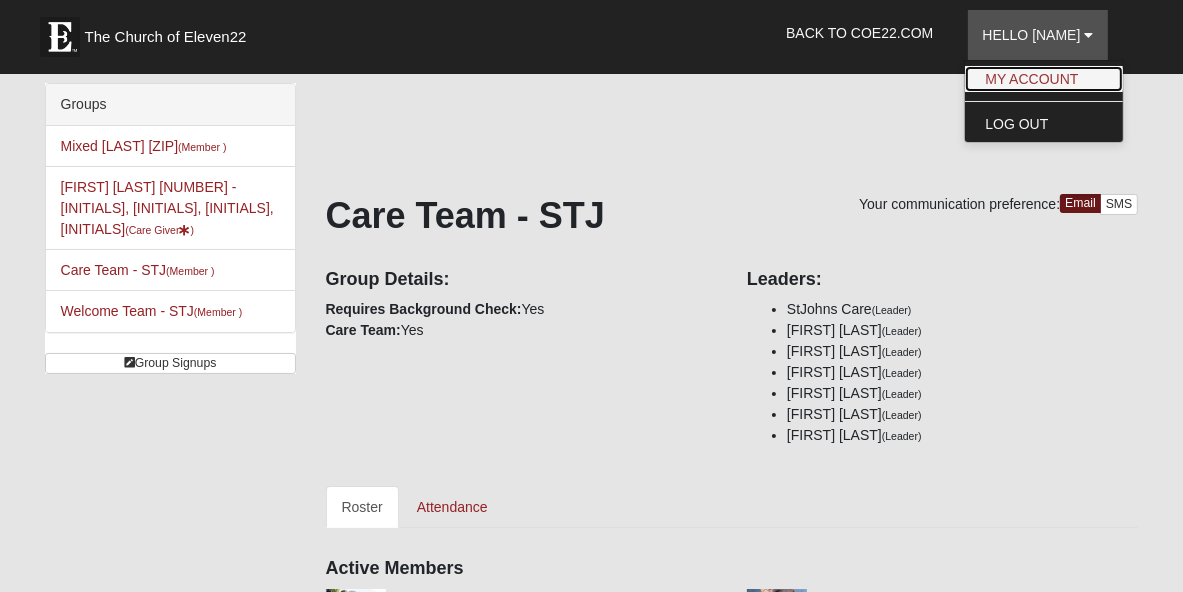 click on "My Account" at bounding box center (1044, 79) 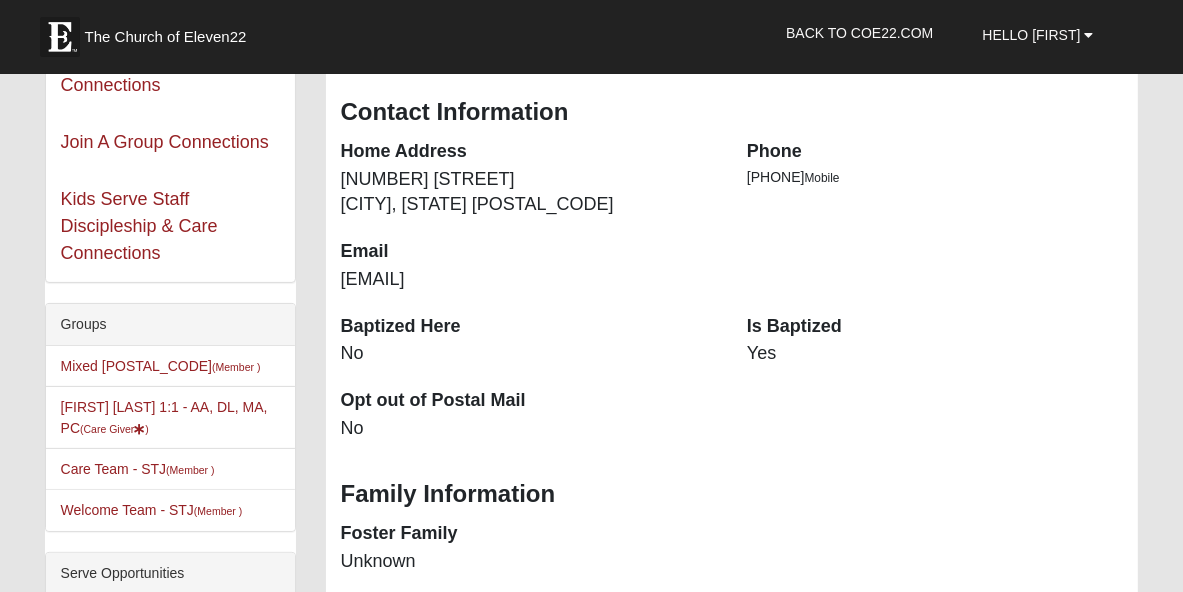 scroll, scrollTop: 400, scrollLeft: 0, axis: vertical 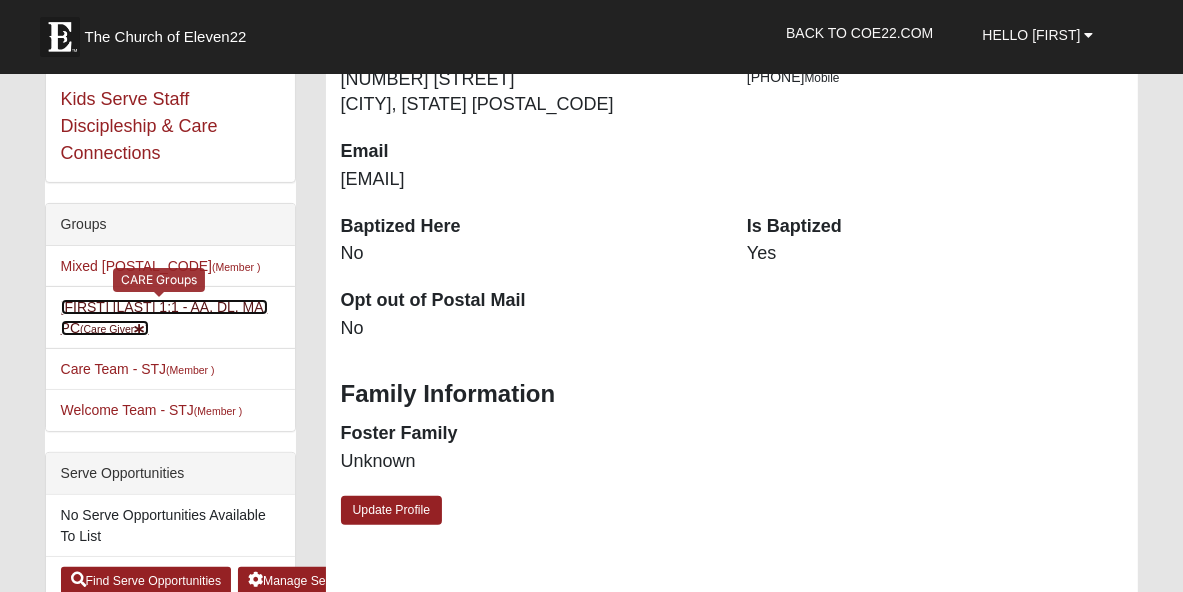 click on "David Francis 1:1 - AA, DL, MA, PC  (Care Giver
)" at bounding box center (164, 317) 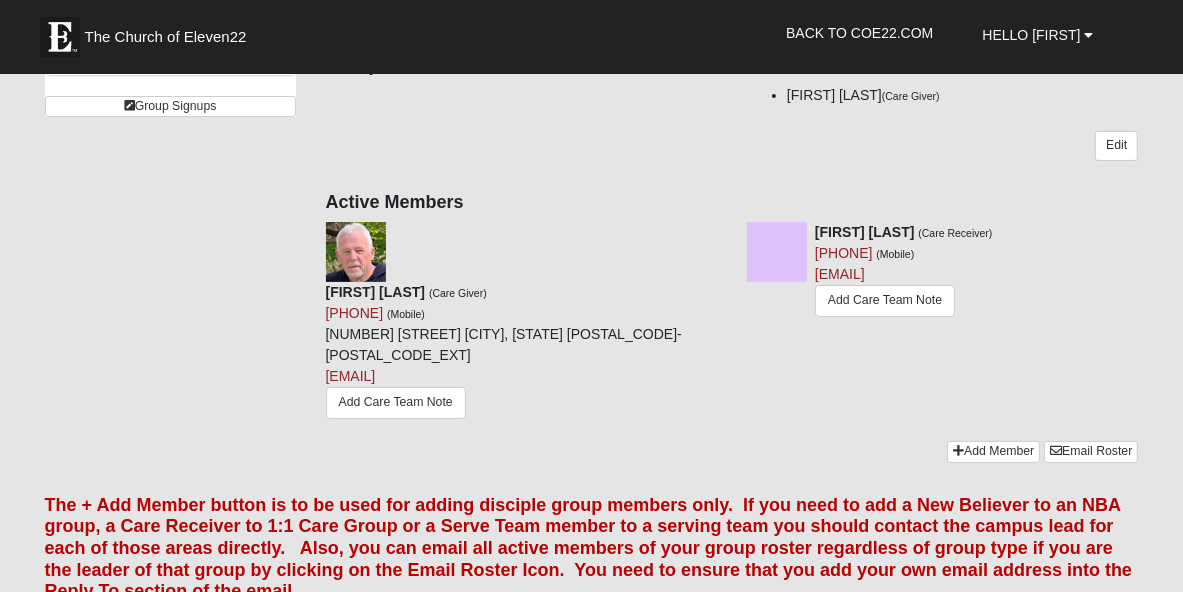 scroll, scrollTop: 300, scrollLeft: 0, axis: vertical 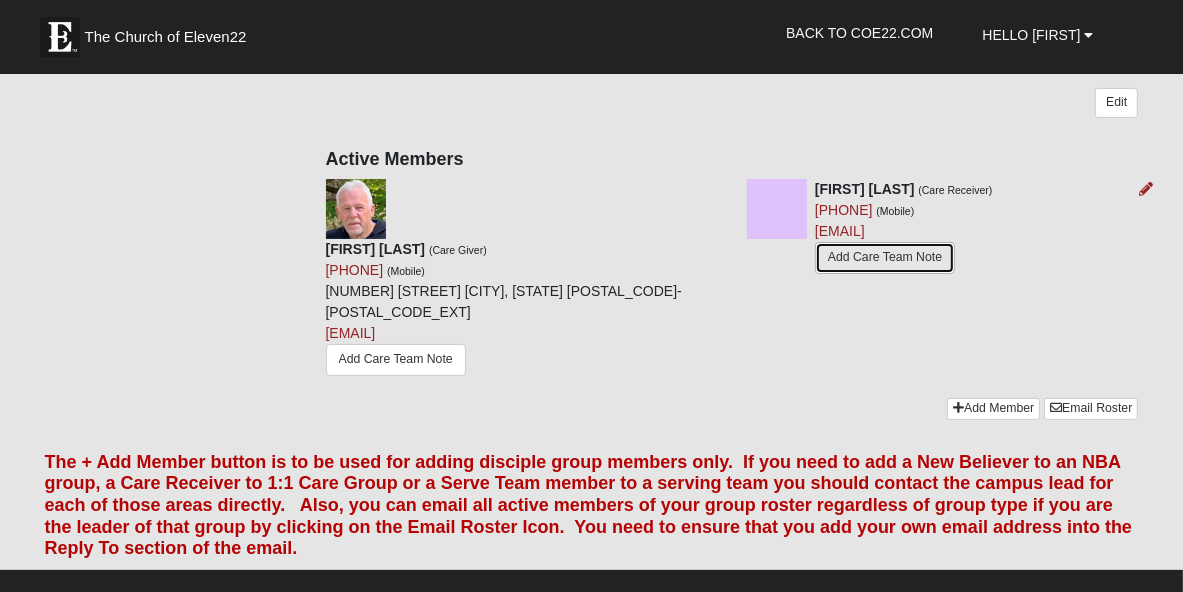 click on "Add Care Team Note" at bounding box center [885, 257] 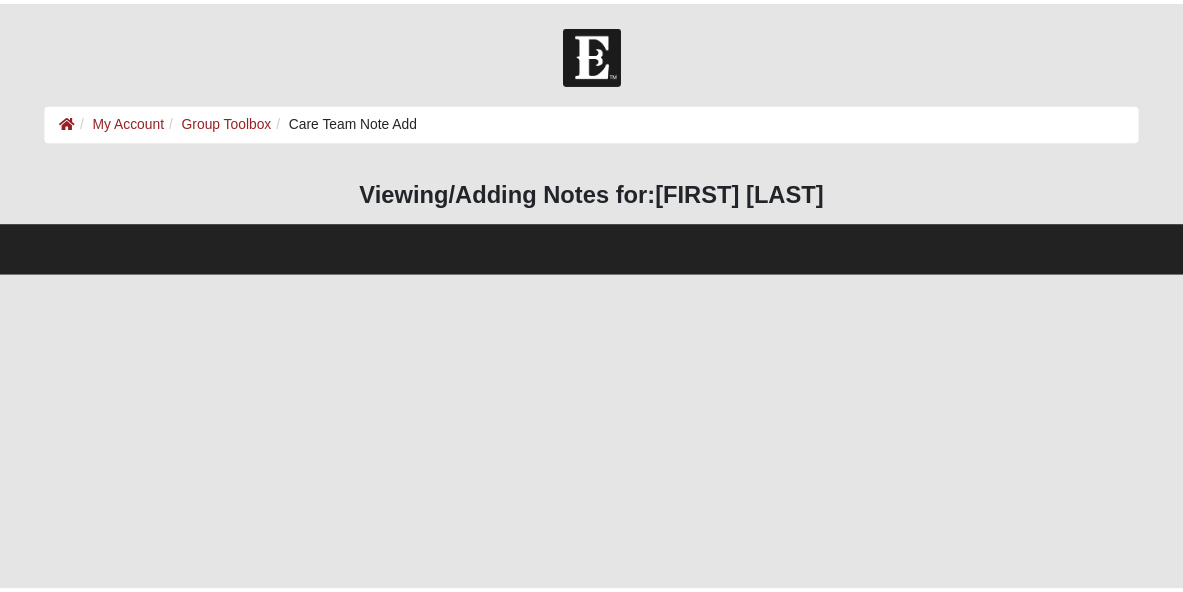 scroll, scrollTop: 0, scrollLeft: 0, axis: both 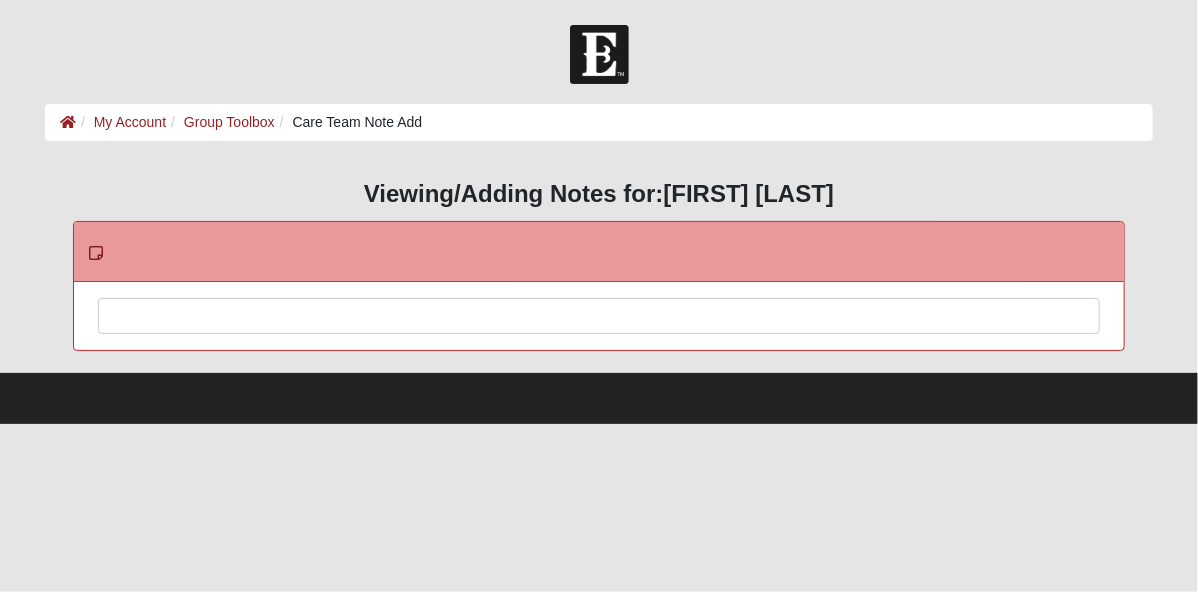 click at bounding box center (599, 343) 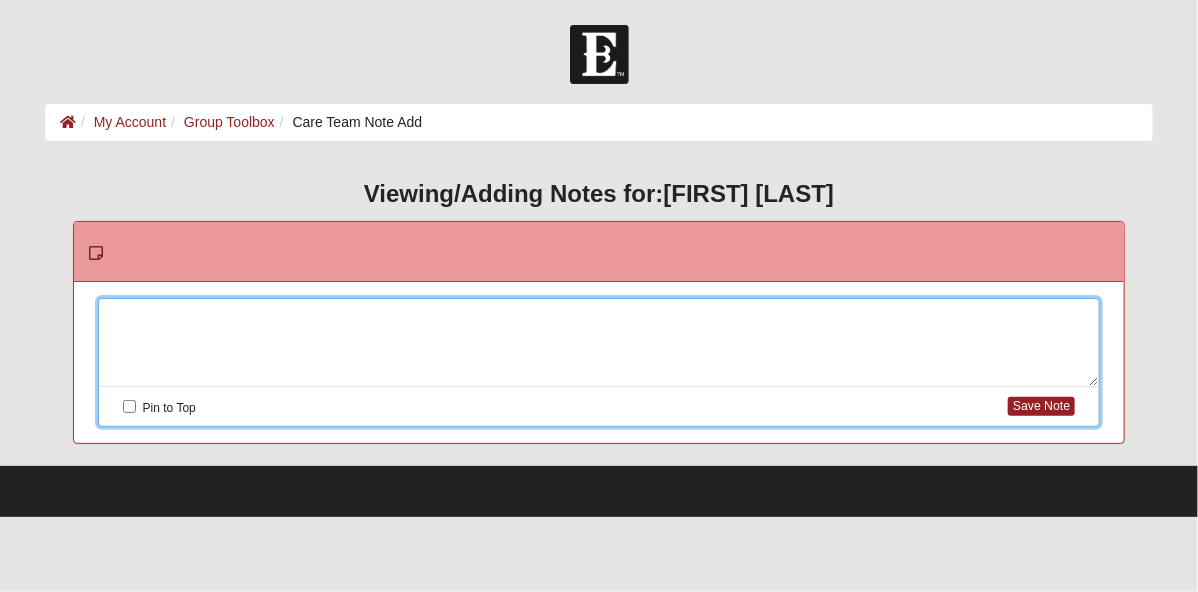 type 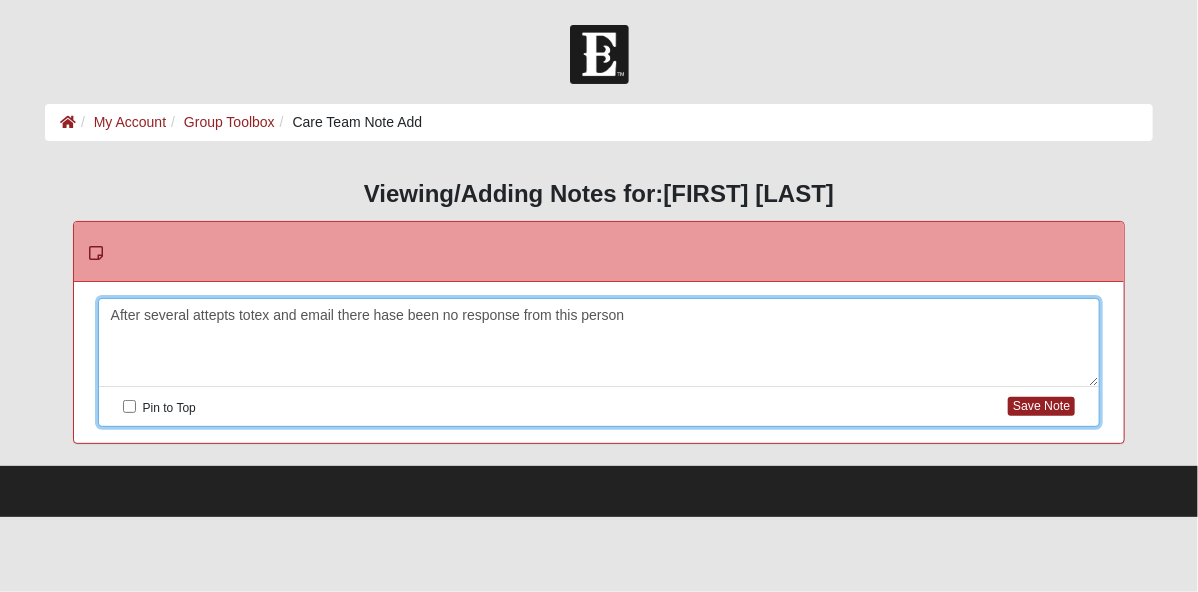 click on "After several attepts totex and email there hase been no response from this person" at bounding box center [599, 343] 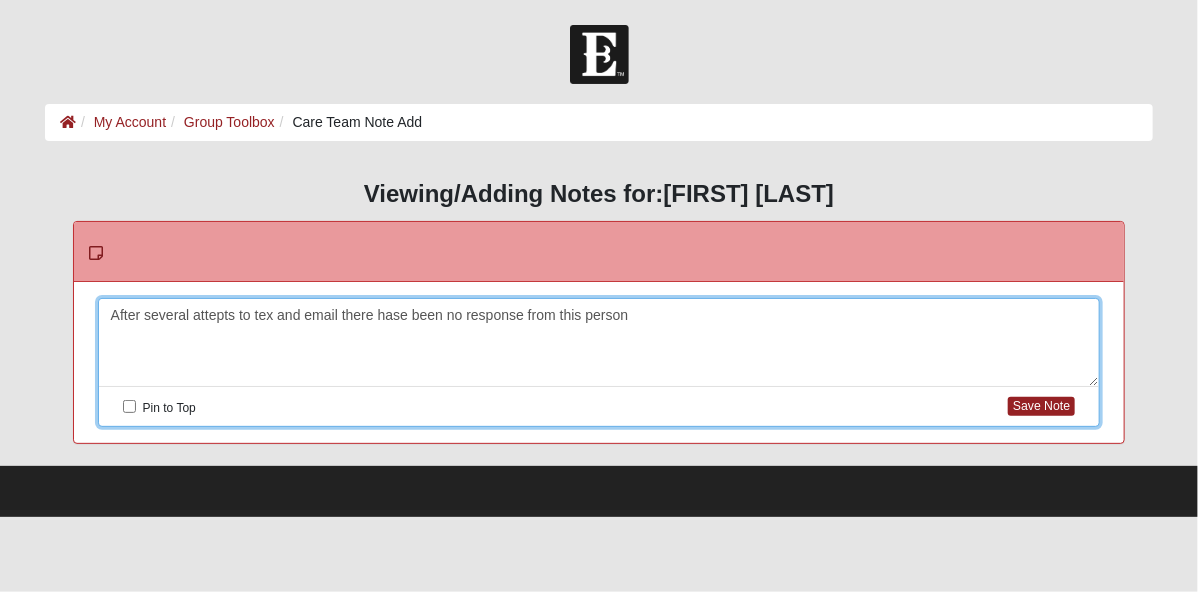 click on "After several attepts to tex and email there hase been no response from this person" at bounding box center (599, 343) 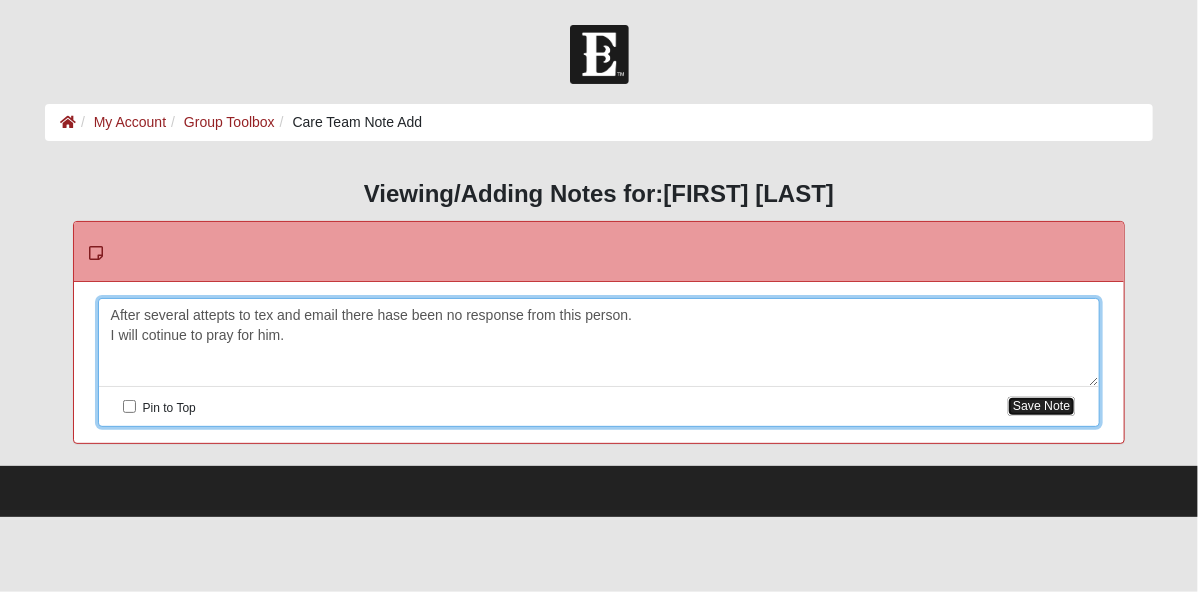 click on "Save Note" at bounding box center [1041, 406] 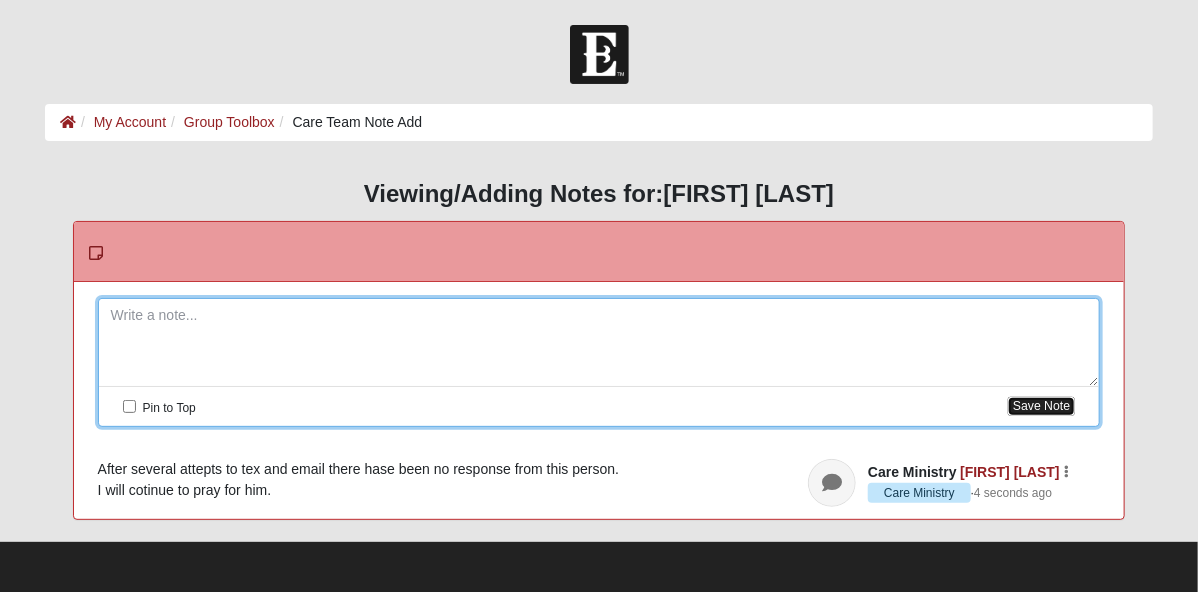 click on "Save Note" at bounding box center (1041, 406) 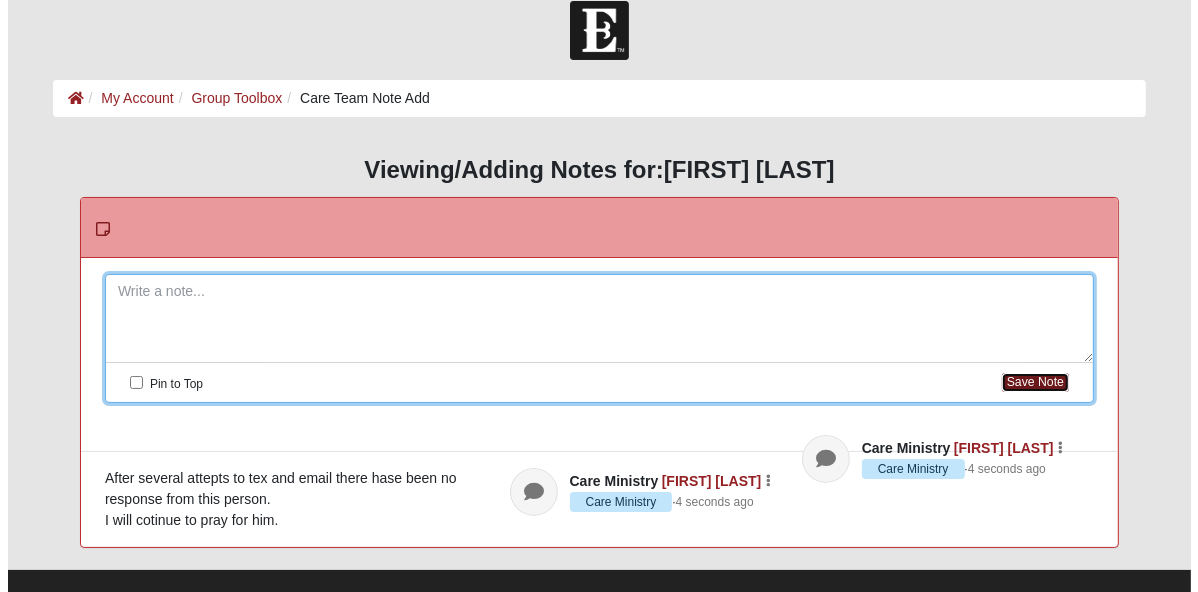 scroll, scrollTop: 0, scrollLeft: 0, axis: both 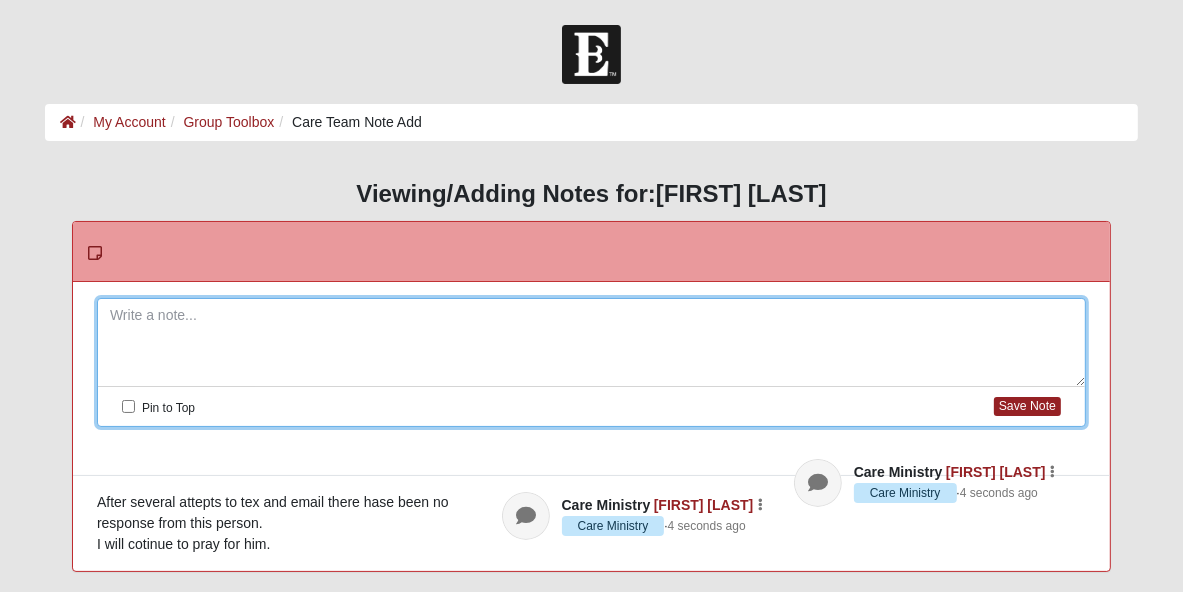 click at bounding box center (591, 54) 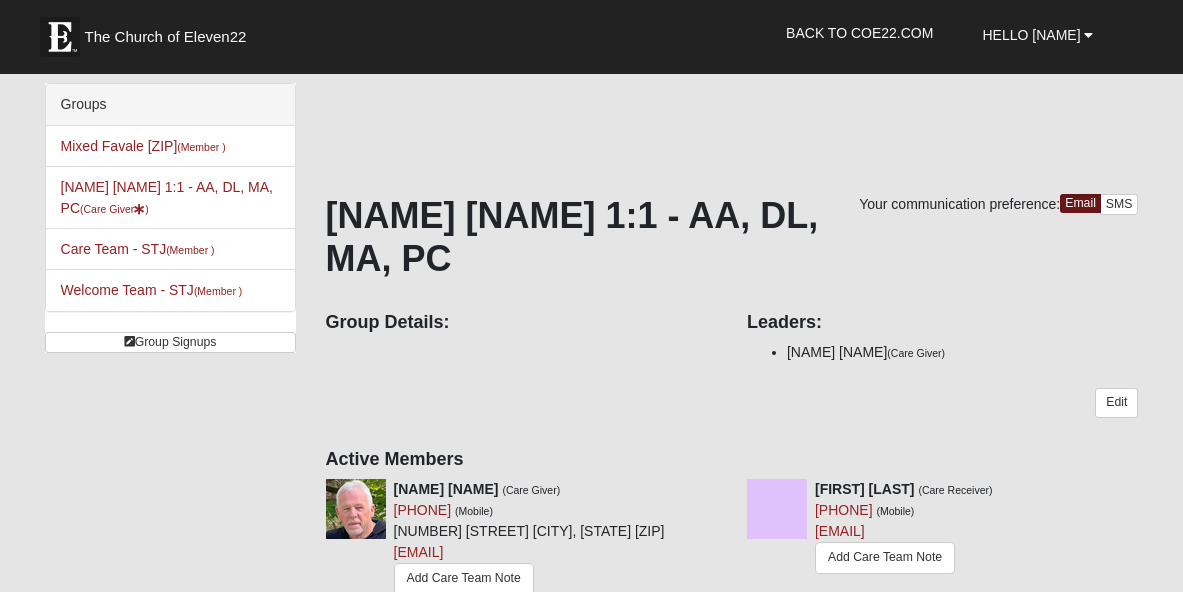 scroll, scrollTop: 300, scrollLeft: 0, axis: vertical 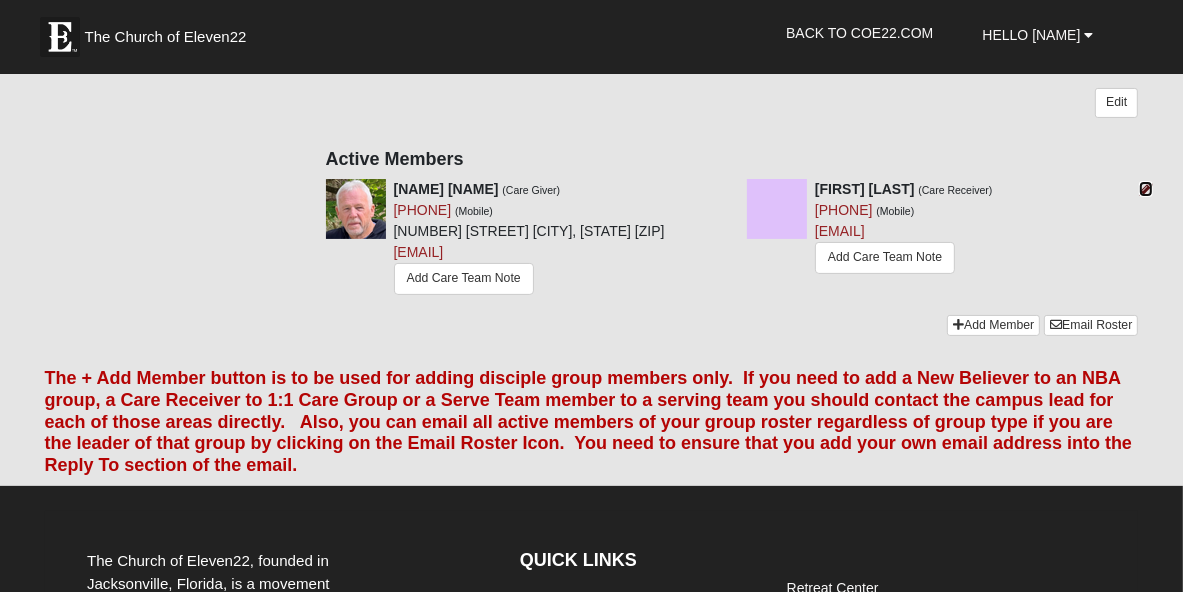 click at bounding box center [1146, 189] 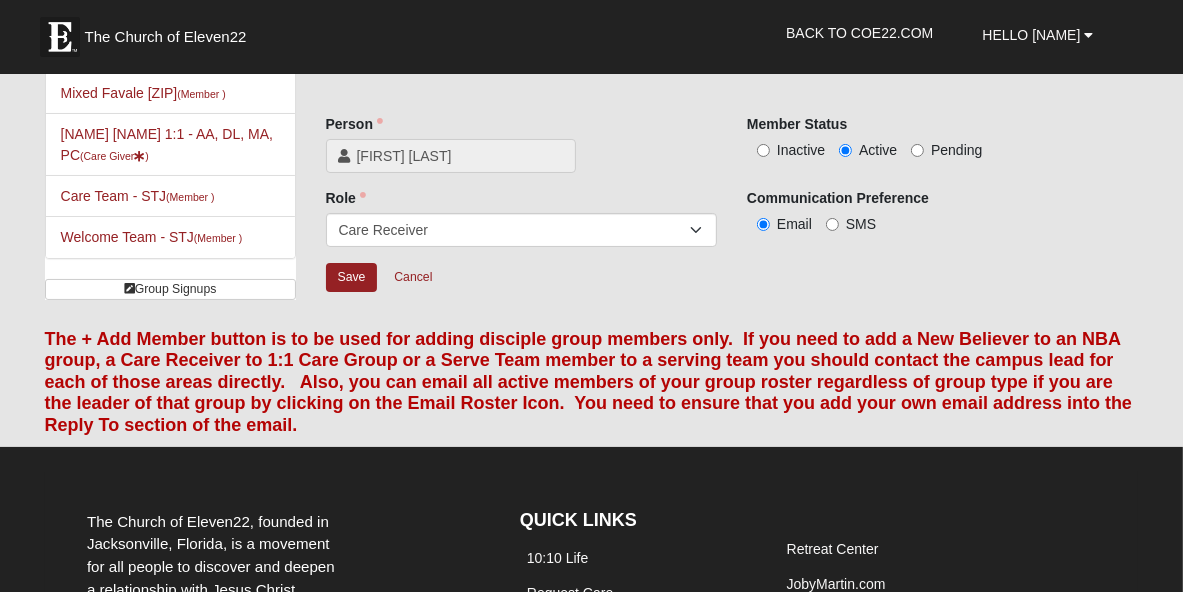 scroll, scrollTop: 9, scrollLeft: 0, axis: vertical 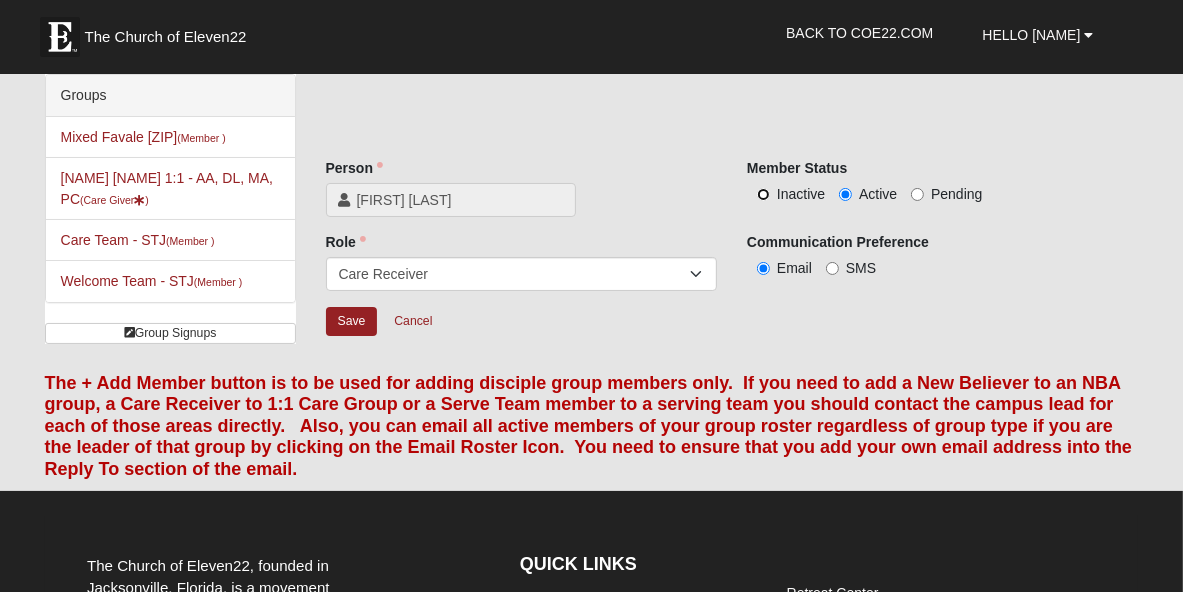 click on "Inactive" at bounding box center [763, 194] 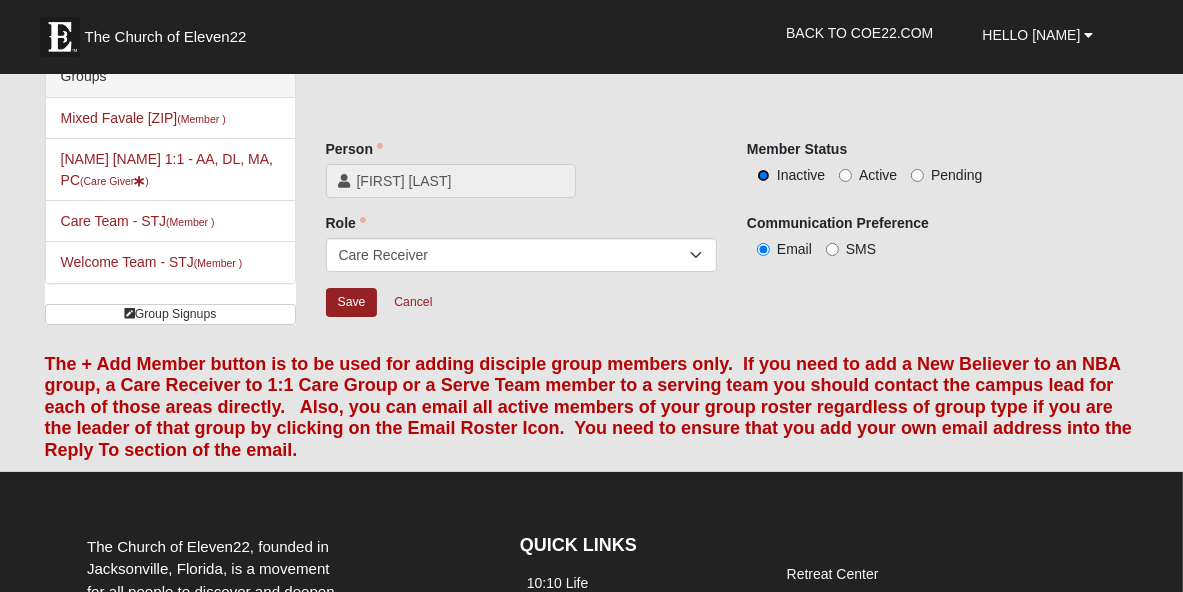 scroll, scrollTop: 0, scrollLeft: 0, axis: both 